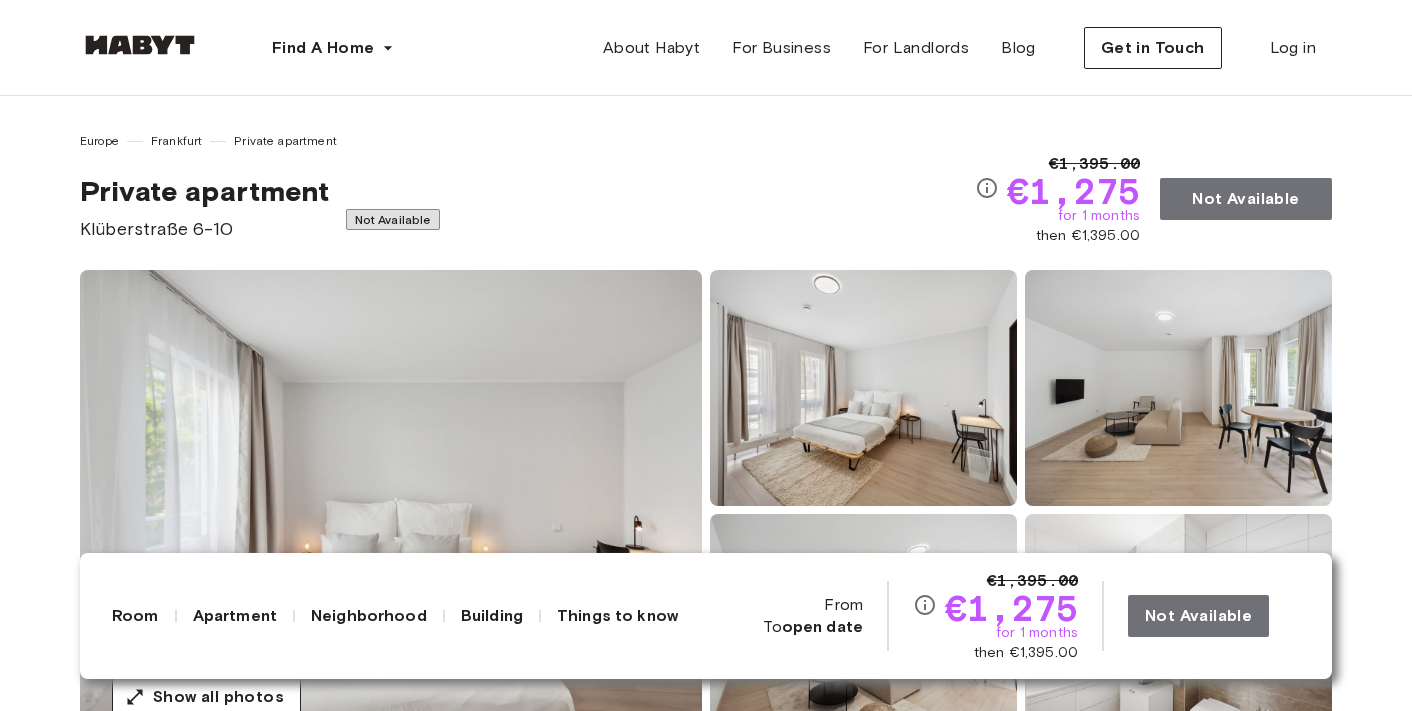scroll, scrollTop: 0, scrollLeft: 0, axis: both 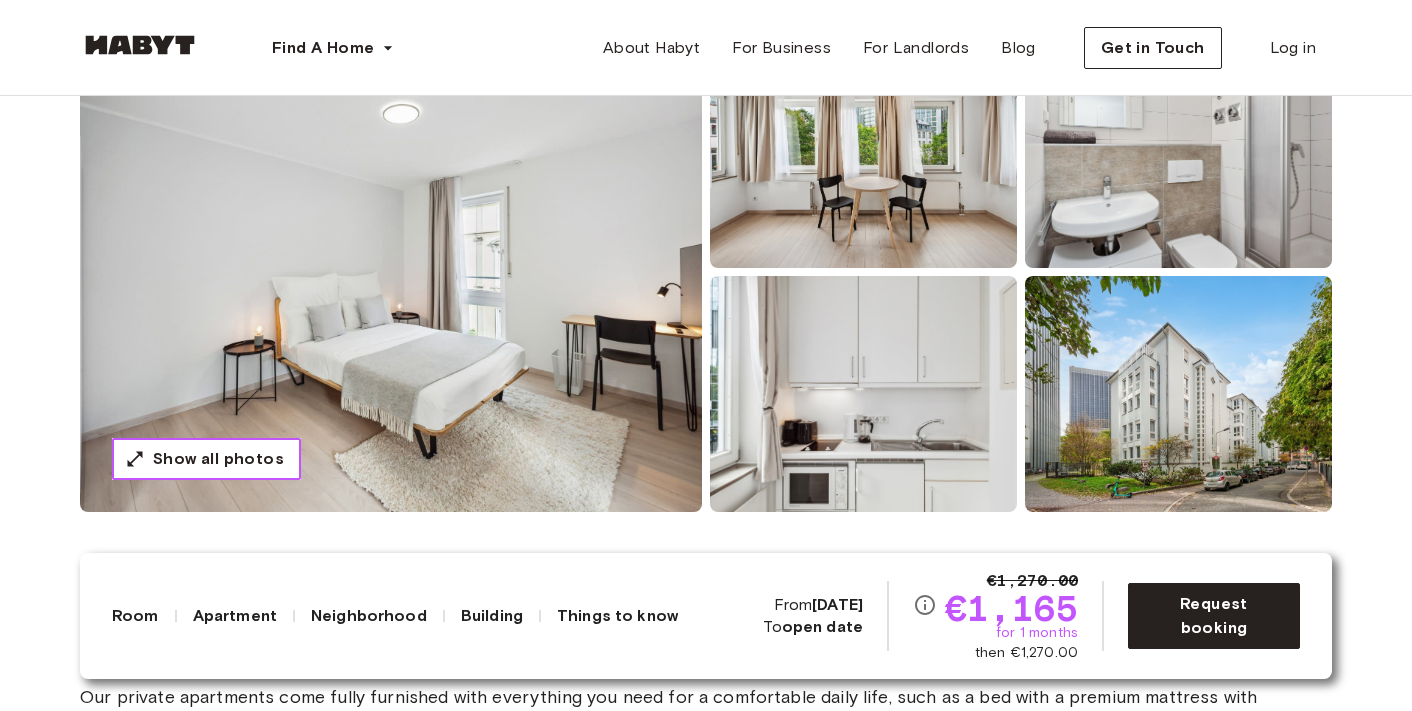 click on "Show all photos" at bounding box center [218, 459] 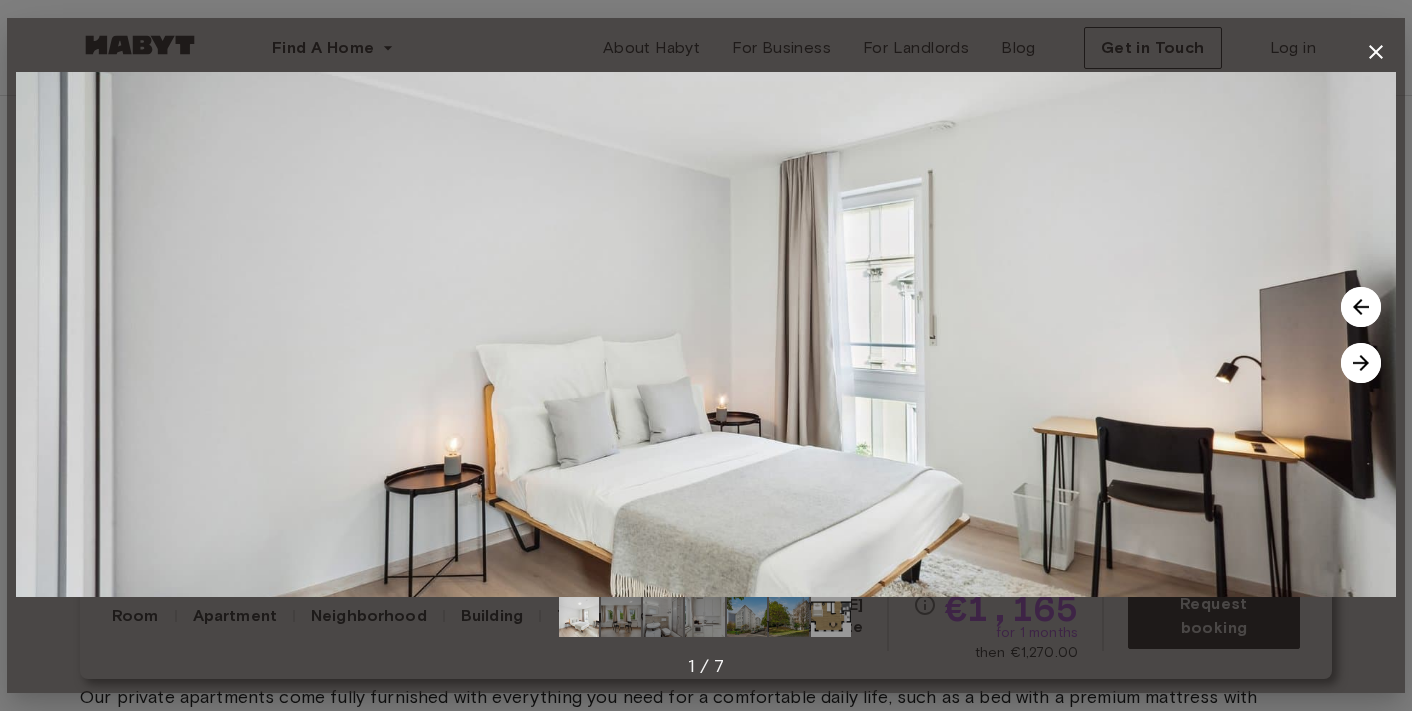 click at bounding box center [1361, 363] 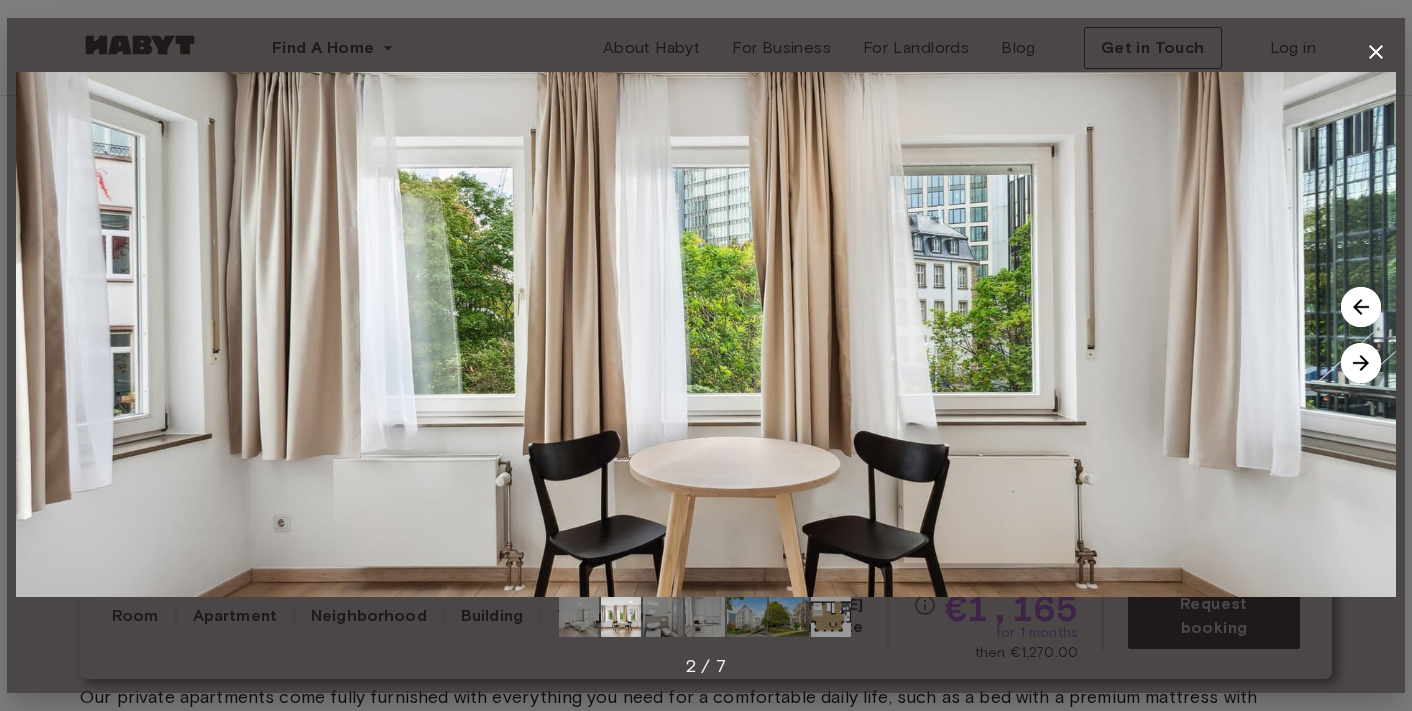 click at bounding box center (1361, 363) 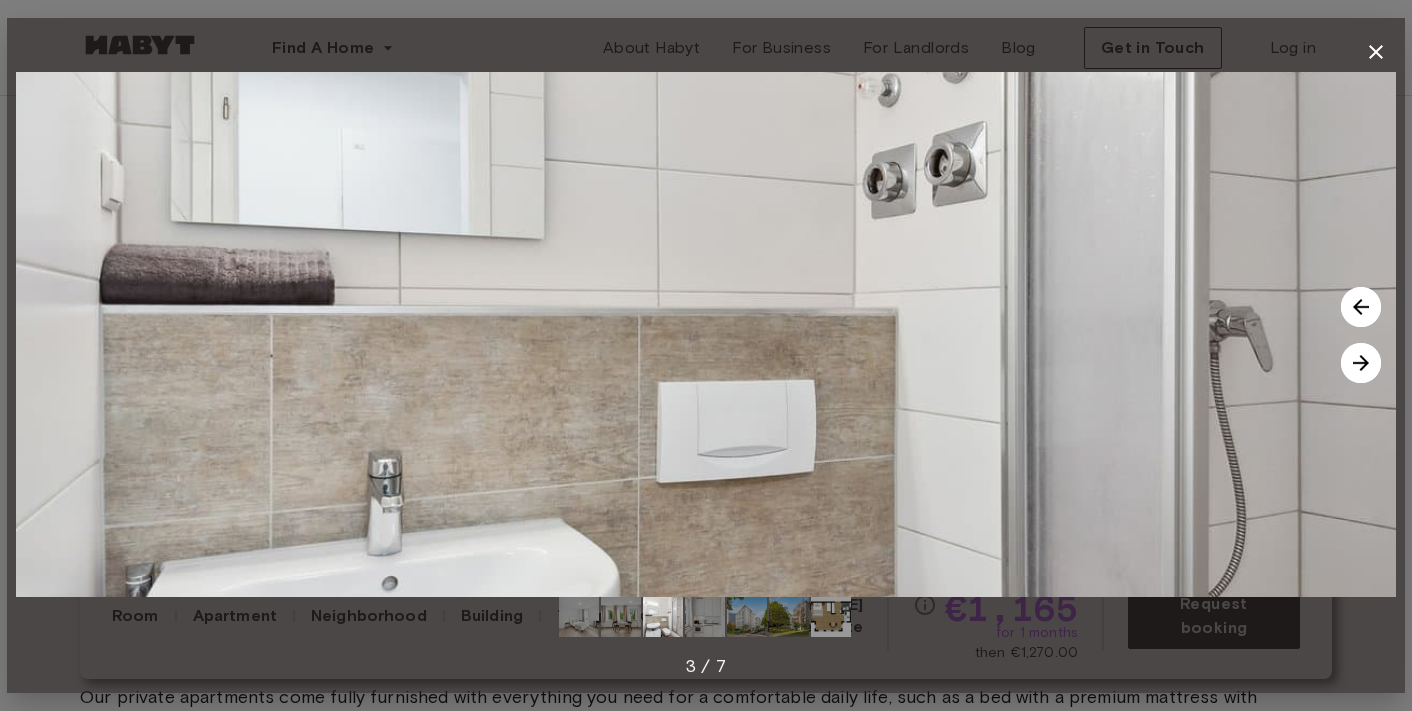 click at bounding box center (1361, 363) 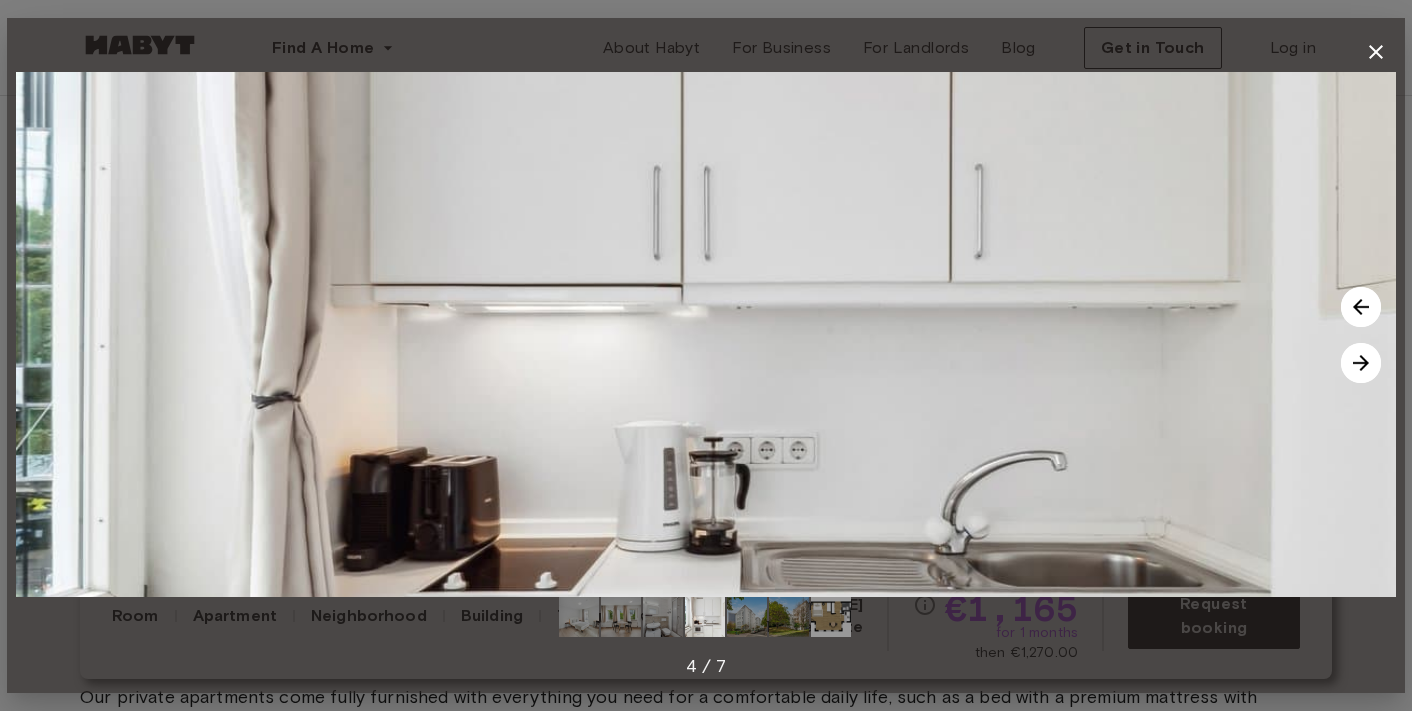 click at bounding box center [1361, 363] 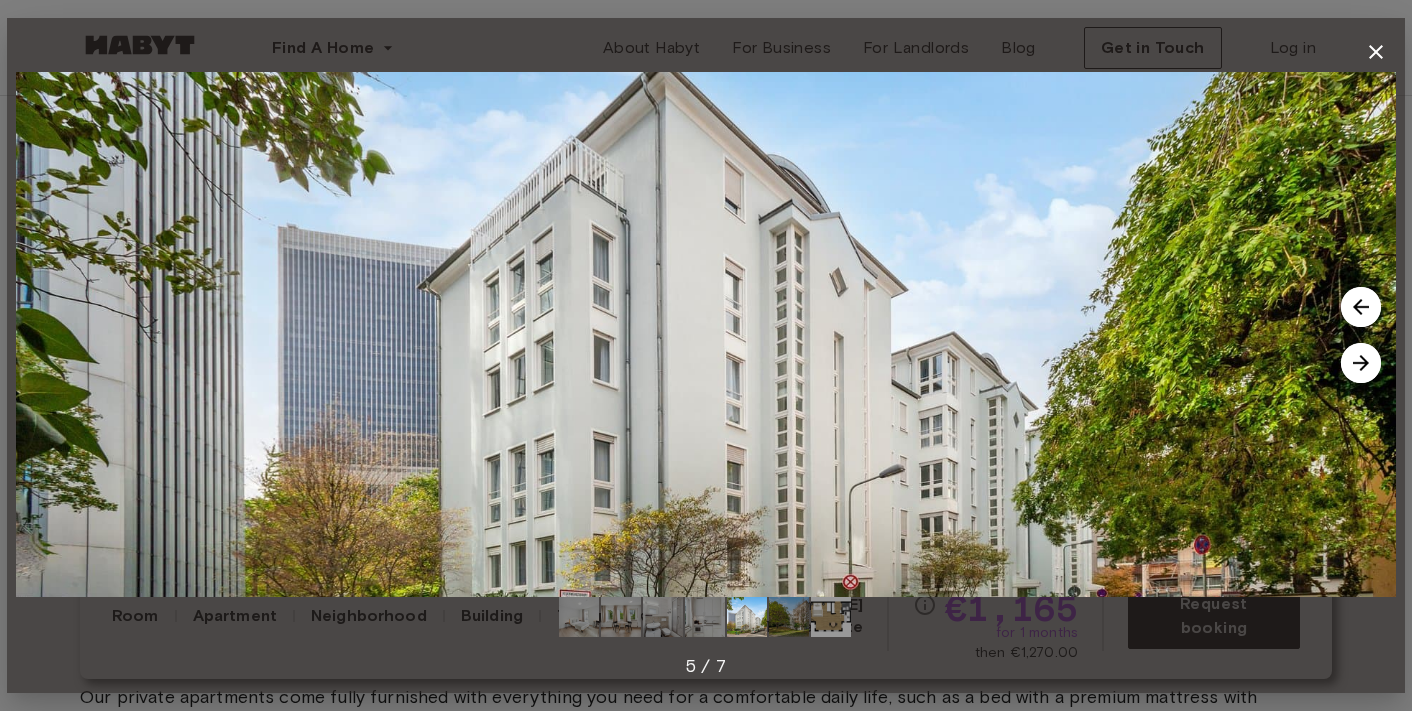 click at bounding box center (1361, 363) 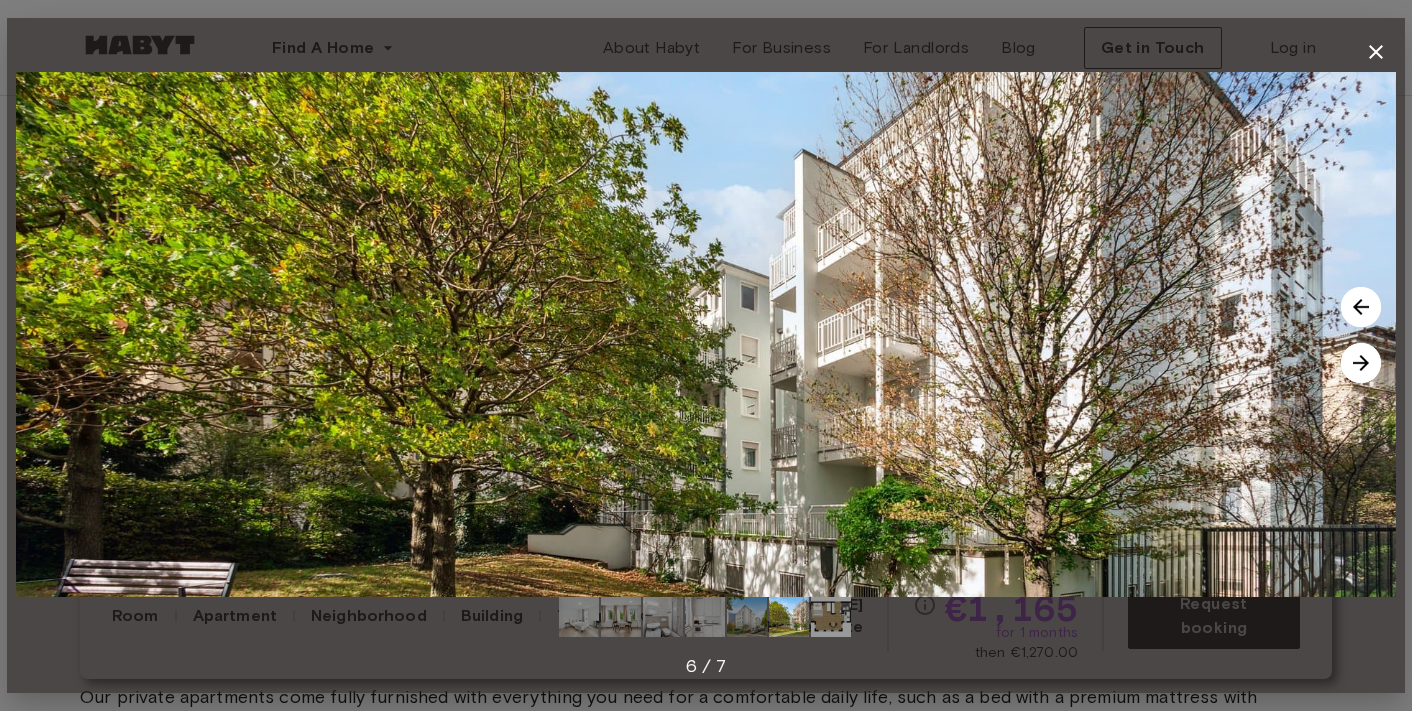 click at bounding box center [1361, 363] 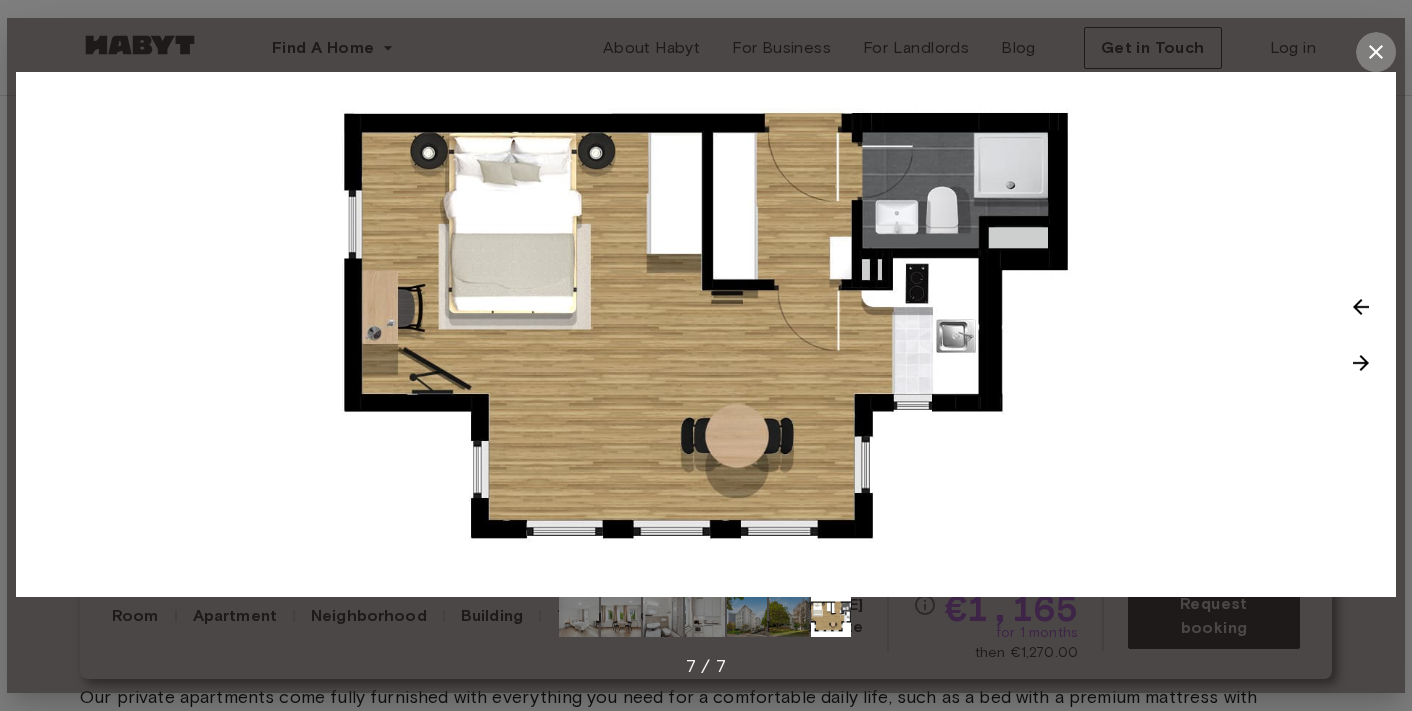 click 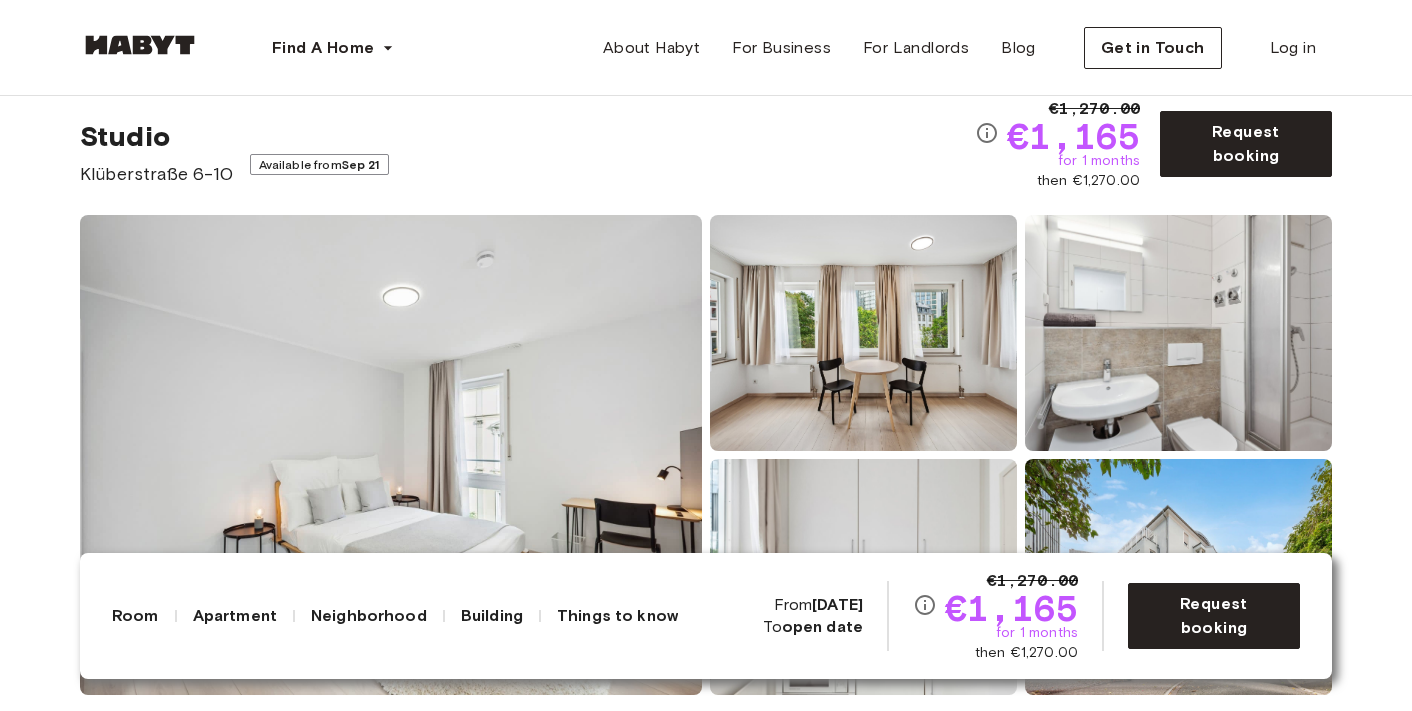 scroll, scrollTop: 0, scrollLeft: 0, axis: both 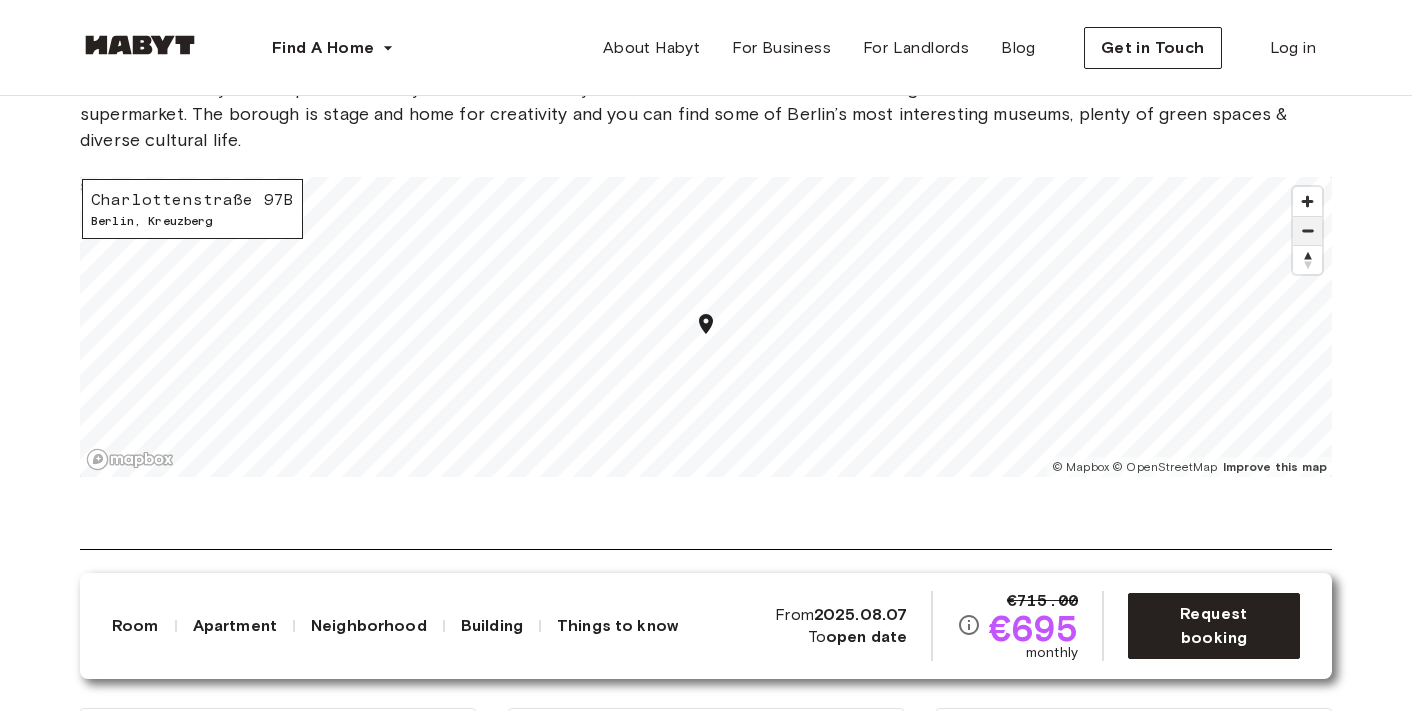 click at bounding box center (1307, 231) 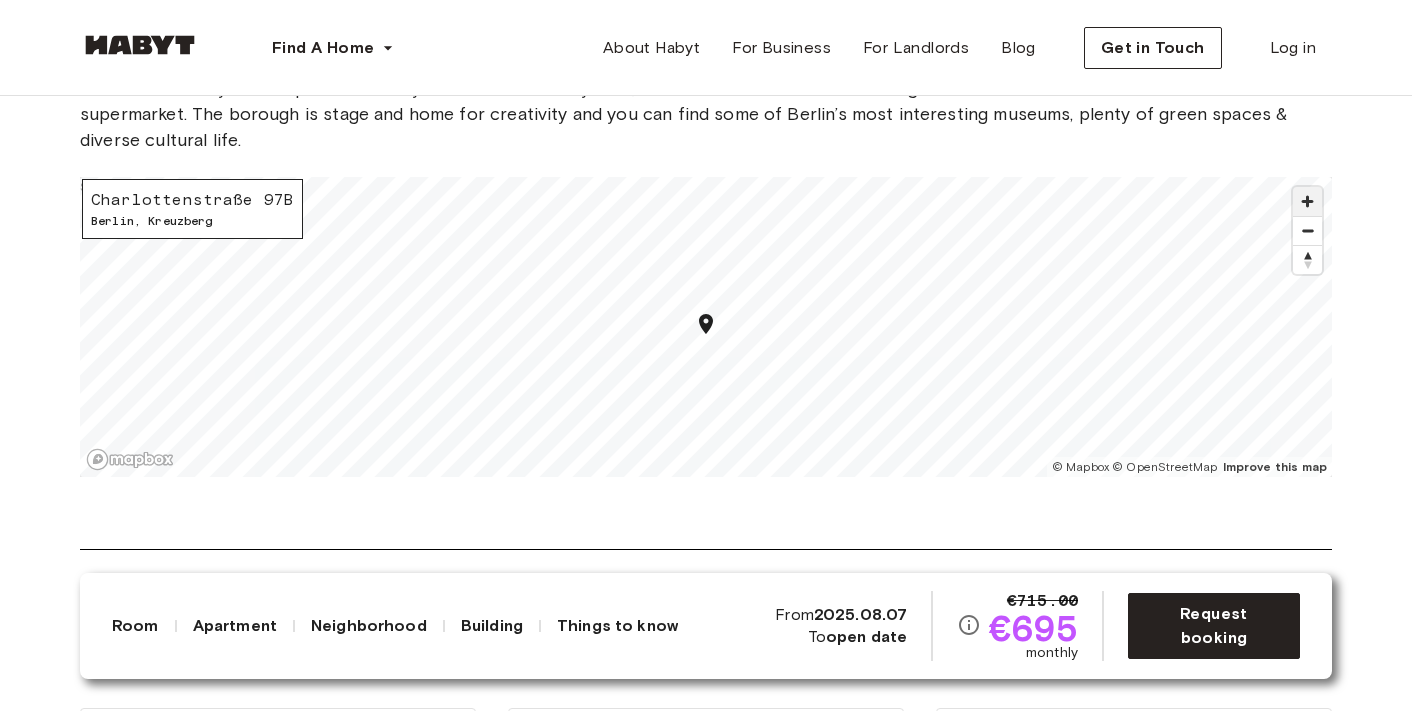 click at bounding box center [1307, 201] 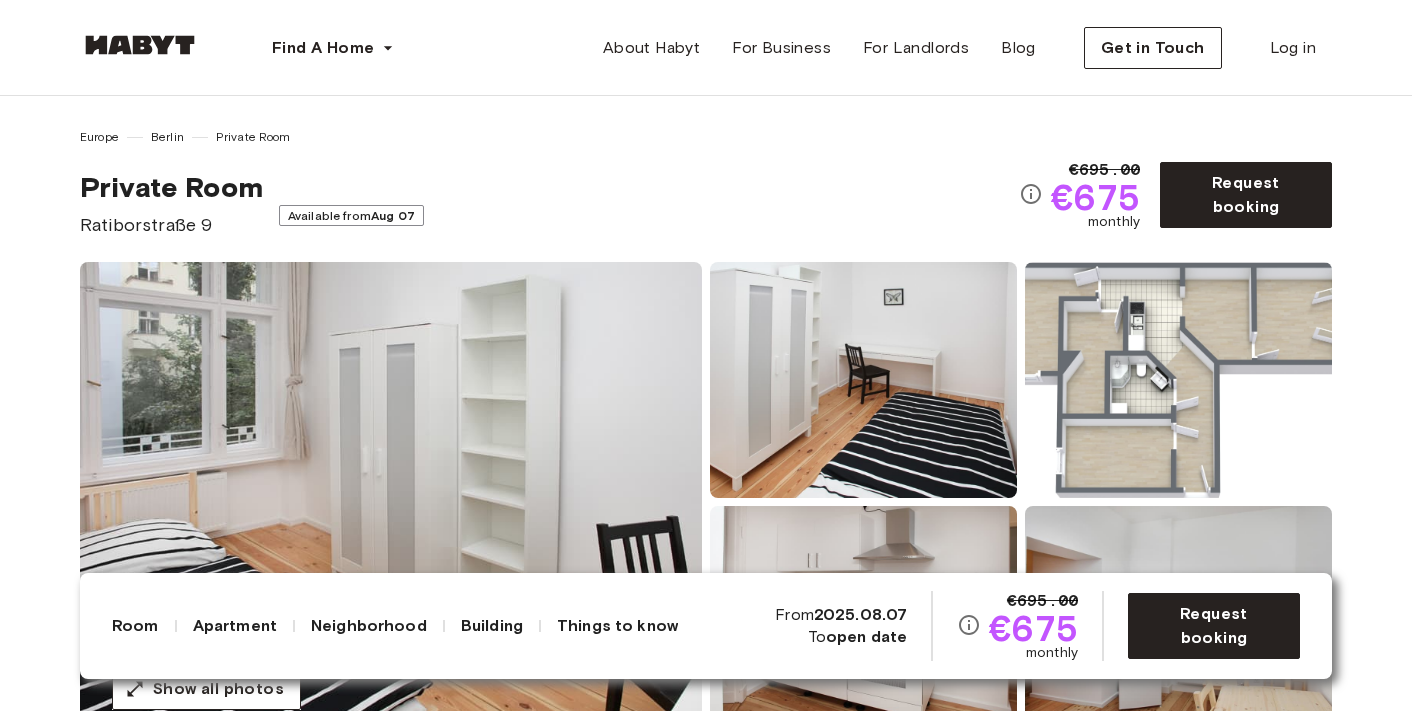 scroll, scrollTop: 0, scrollLeft: 0, axis: both 